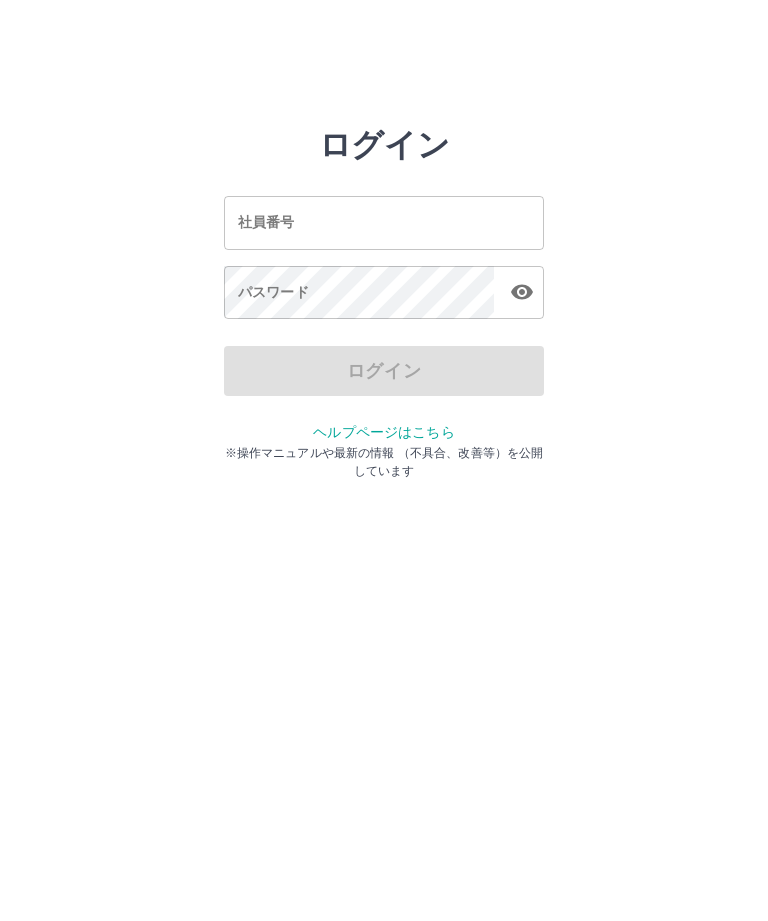 scroll, scrollTop: 0, scrollLeft: 0, axis: both 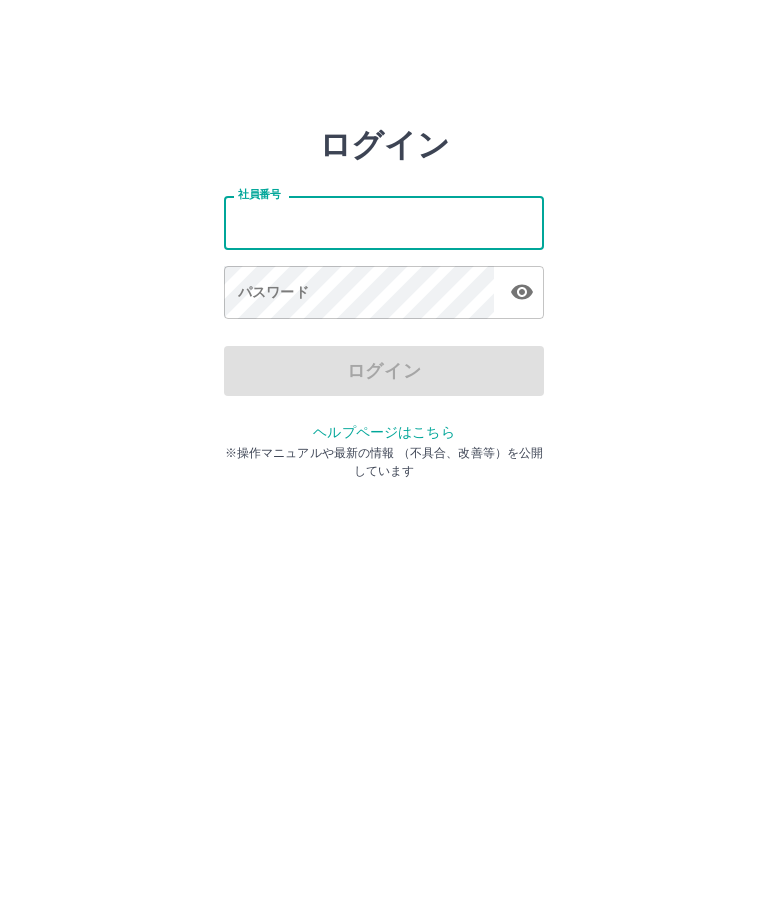 click on "社員番号" at bounding box center [384, 222] 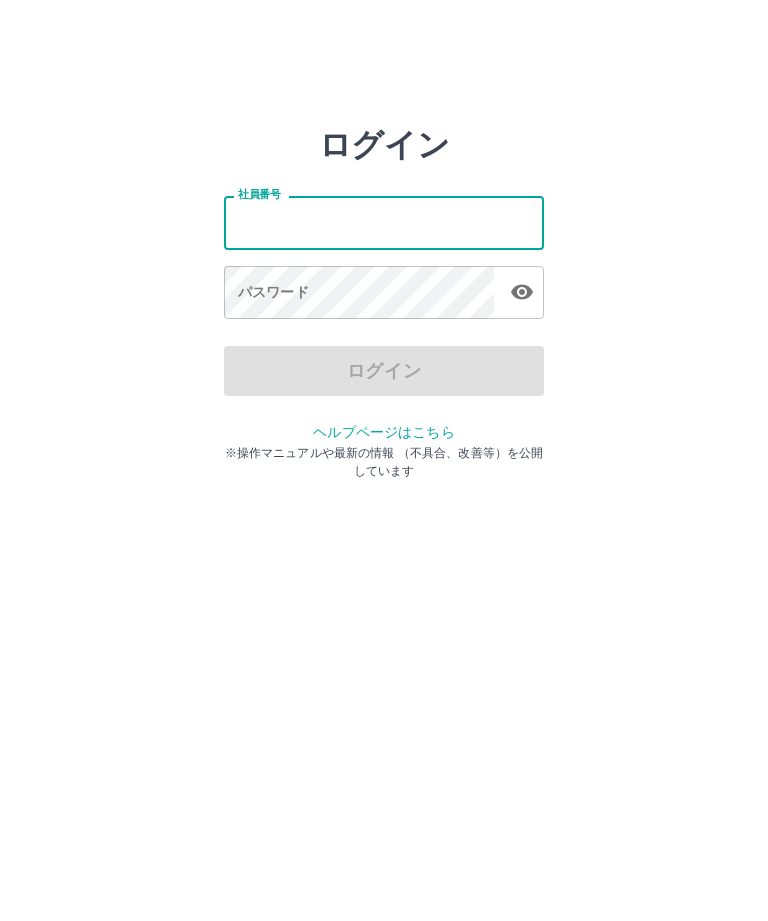type on "*******" 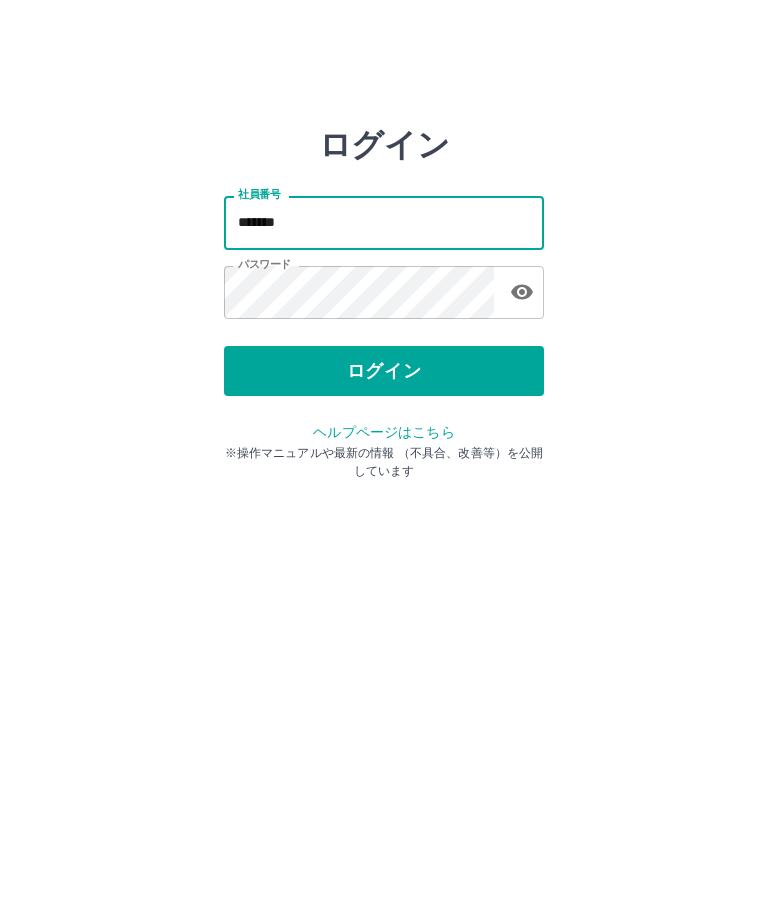 click on "ログイン" at bounding box center [384, 371] 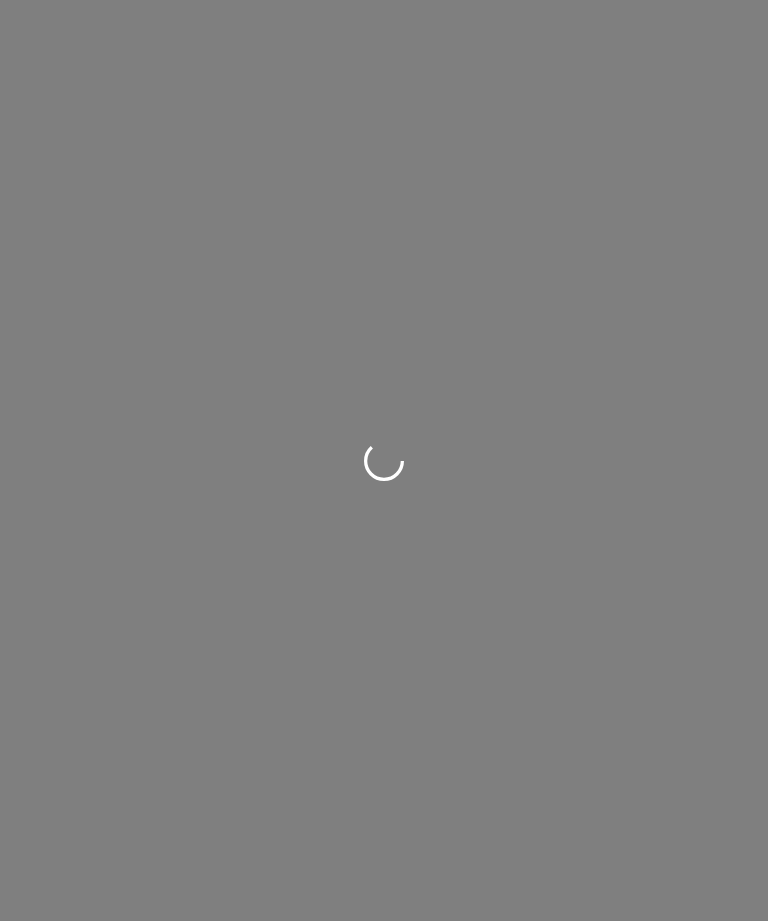 scroll, scrollTop: 0, scrollLeft: 0, axis: both 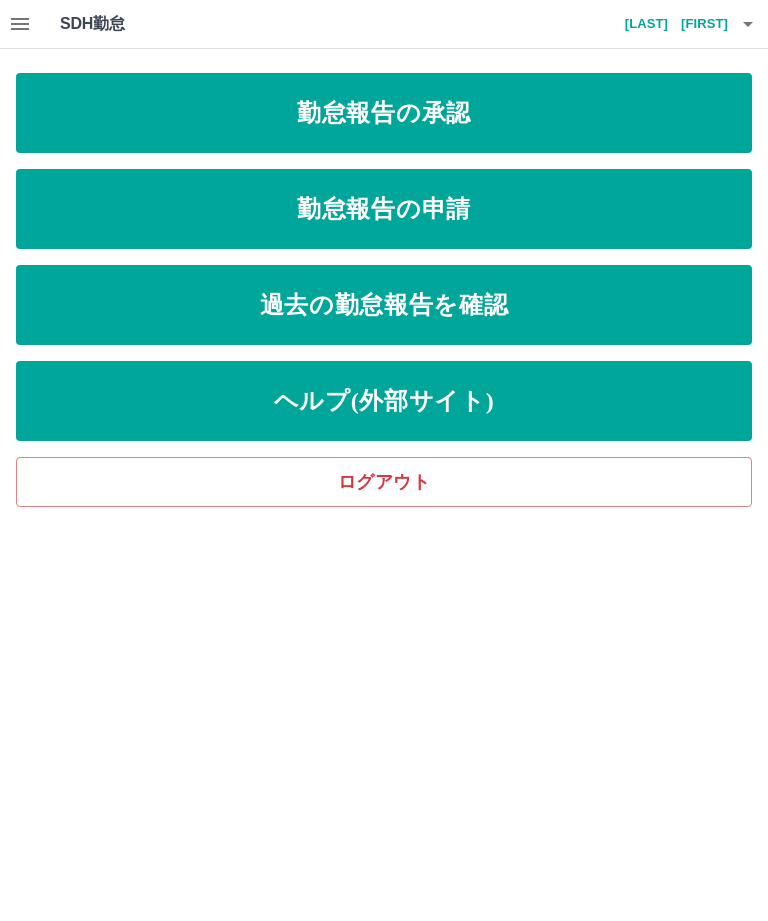 click on "勤怠報告の承認" at bounding box center (384, 113) 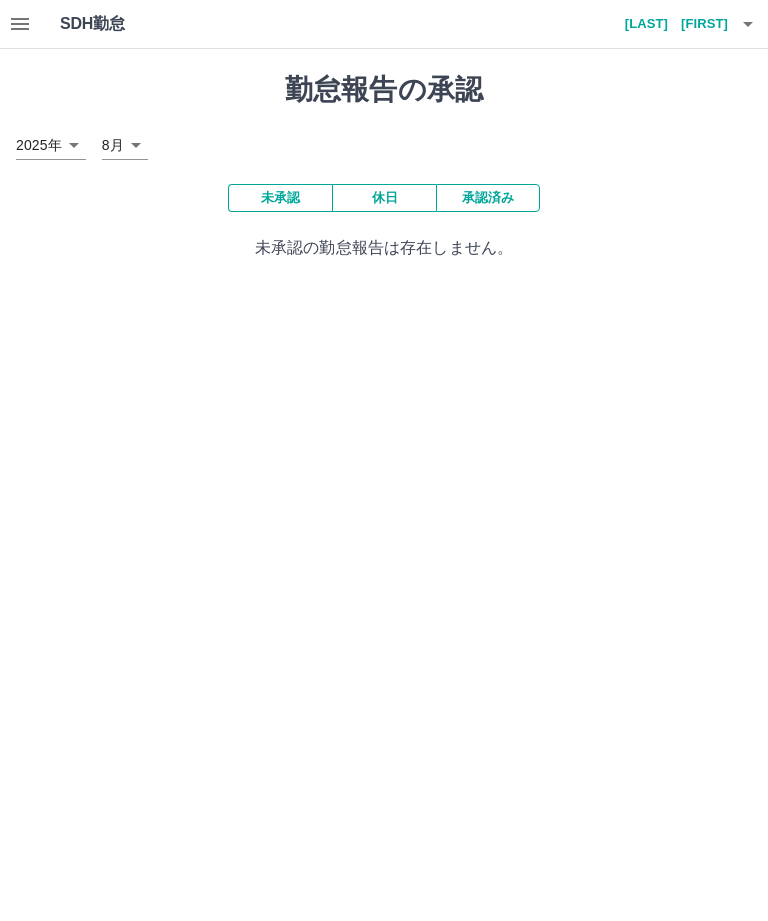 click on "承認済み" at bounding box center [488, 198] 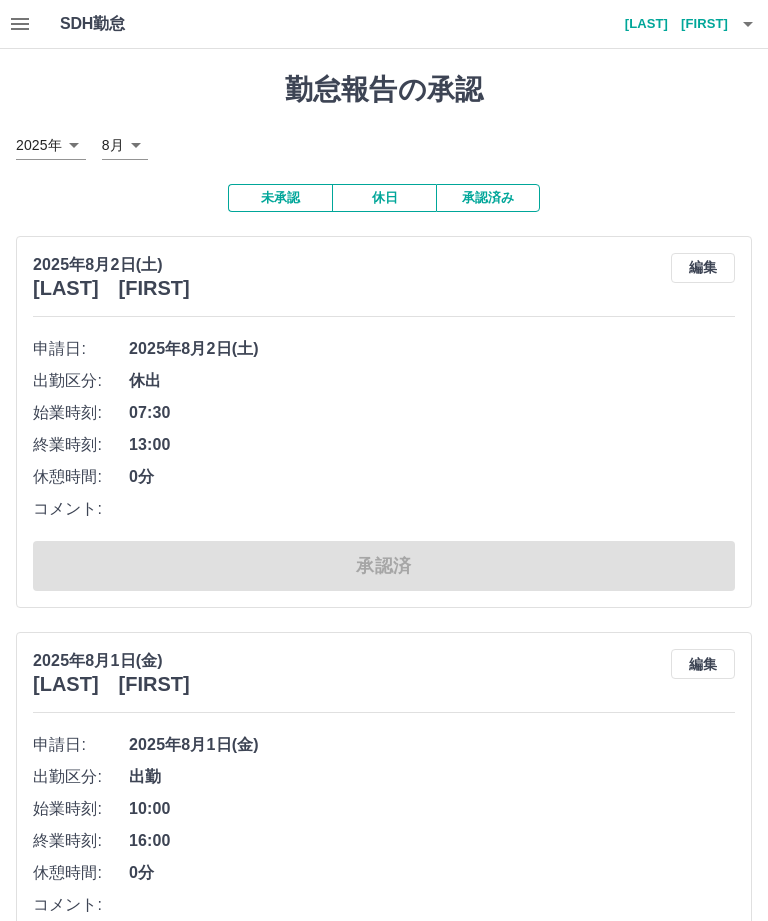click on "SDH勤怠 高垣　妙子 勤怠報告の承認 2025年 **** 8月 * 未承認 休日 承認済み 2025年8月2日(土) 高垣　妙子 編集 申請日: 2025年8月2日(土) 出勤区分: 休出 始業時刻: 07:30 終業時刻: 13:00 休憩時間: 0分 コメント: 承認済 2025年8月1日(金) 作尾　美智子 編集 申請日: 2025年8月1日(金) 出勤区分: 出勤 始業時刻: 10:00 終業時刻: 16:00 休憩時間: 0分 コメント: 所定開始: 10:00 所定終業: 16:00 所定休憩: 00:00 所定内: 6時間0分 所定外: 0分 承認済 2025年8月1日(金) 吉野　由佳 編集 申請日: 2025年8月1日(金) 出勤区分: 出勤 始業時刻: 15:30 終業時刻: 19:00 休憩時間: 0分 コメント: 所定開始: 15:30 所定終業: 19:00 所定休憩: 00:00 所定内: 3時間30分 所定外: 0分 承認済 2025年8月1日(金) 仲　貴子 編集 申請日: 2025年8月1日(金) 出勤区分: 出勤 始業時刻: 11:00 終業時刻: 17:00 休憩時間: 0分 コメント: 所定開始:" at bounding box center [384, 2541] 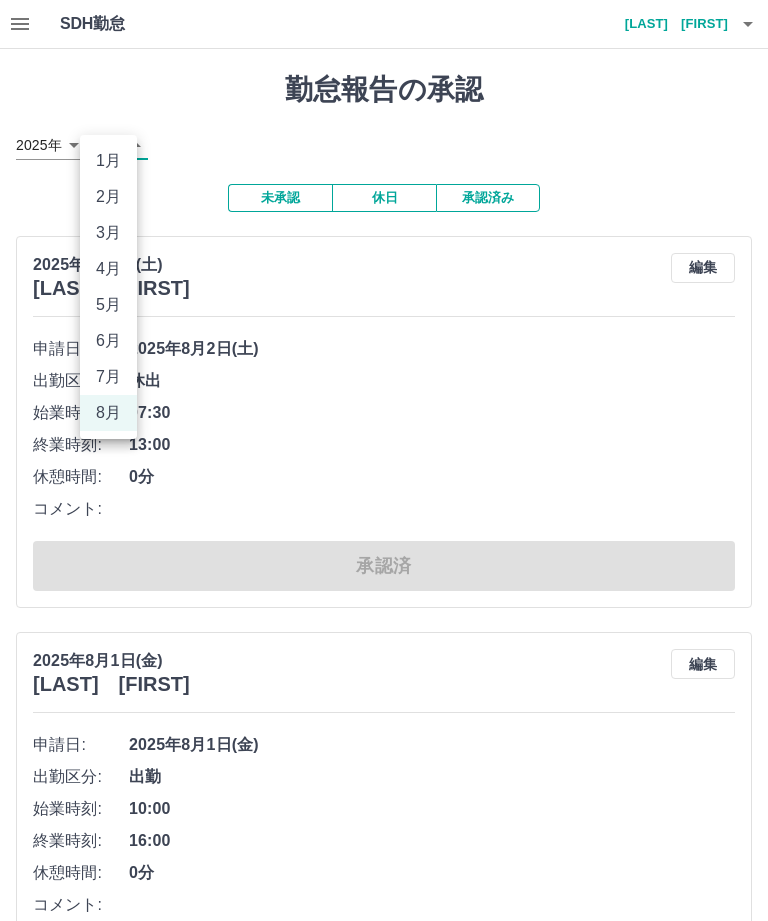 click on "7月" at bounding box center [108, 377] 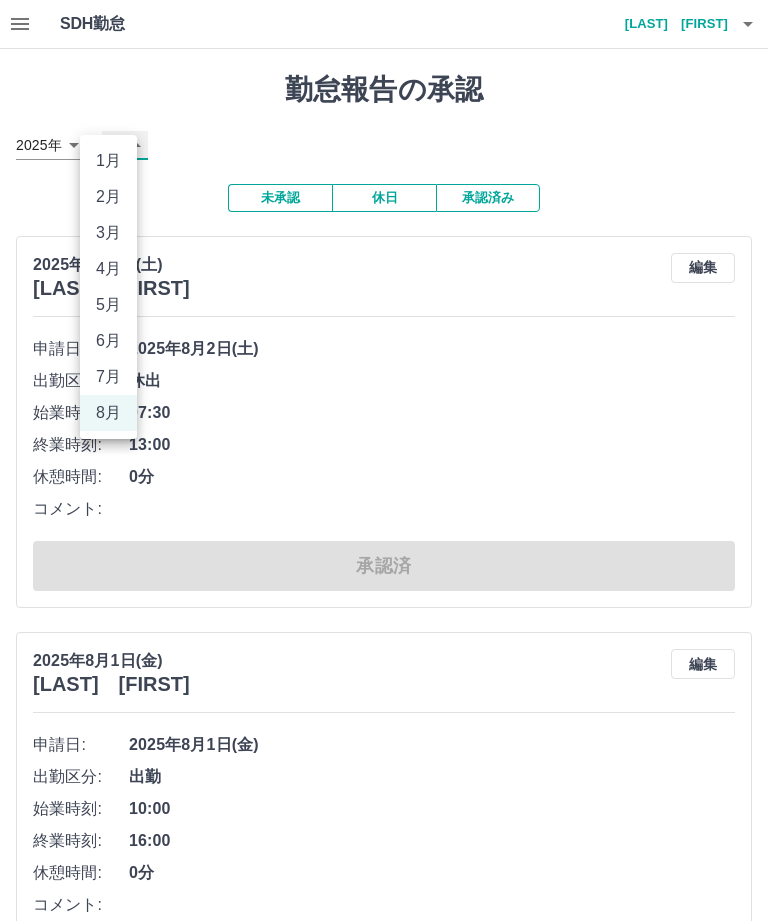 type on "*" 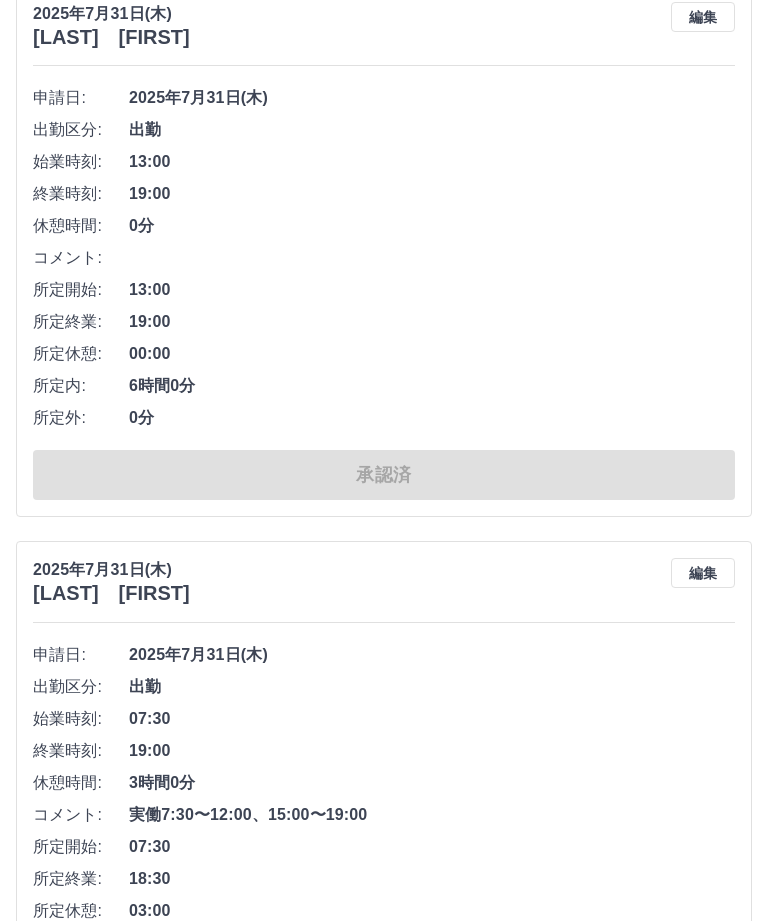 scroll, scrollTop: 2476, scrollLeft: 0, axis: vertical 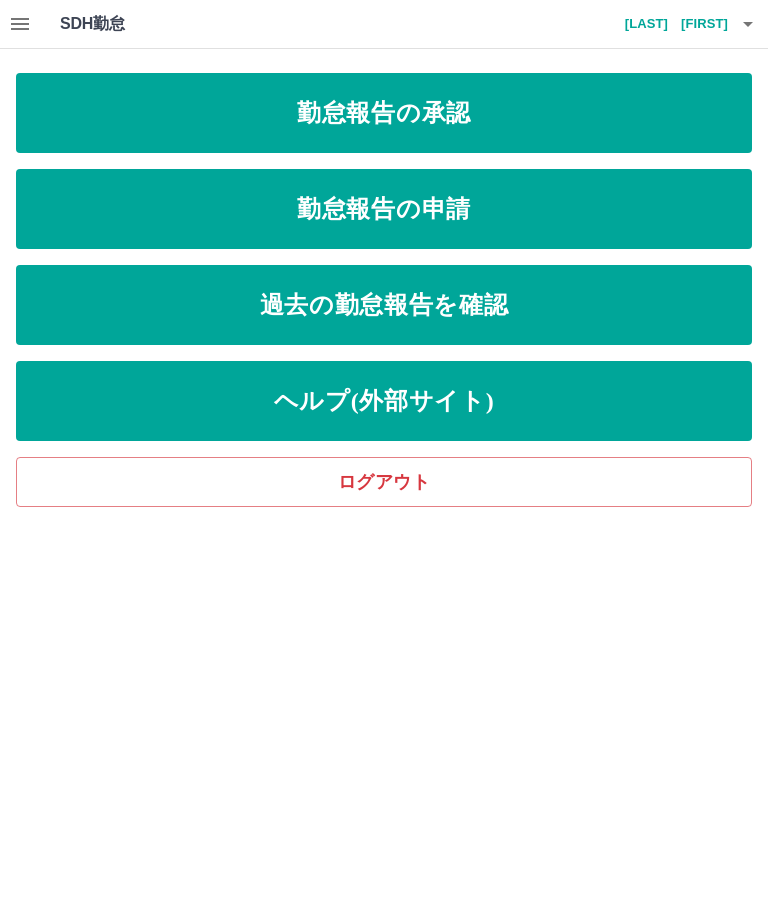 click on "勤怠報告の承認" at bounding box center [384, 113] 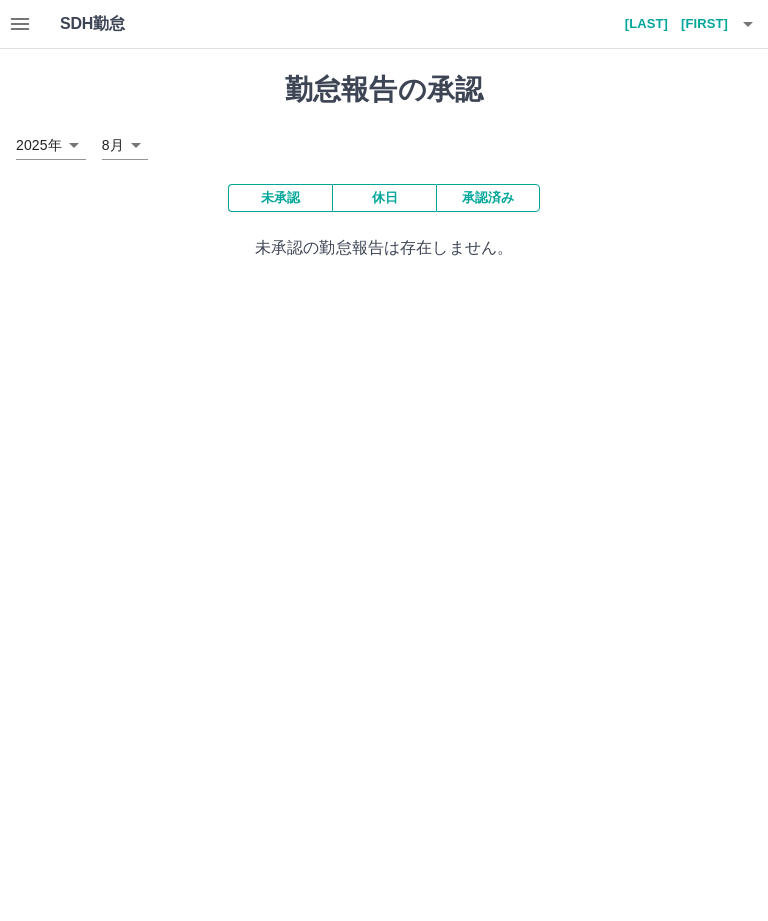click on "SDH勤怠 高垣　妙子 勤怠報告の承認 2025年 **** 8月 * 未承認 休日 承認済み 未承認の勤怠報告は存在しません。 SDH勤怠" at bounding box center (384, 142) 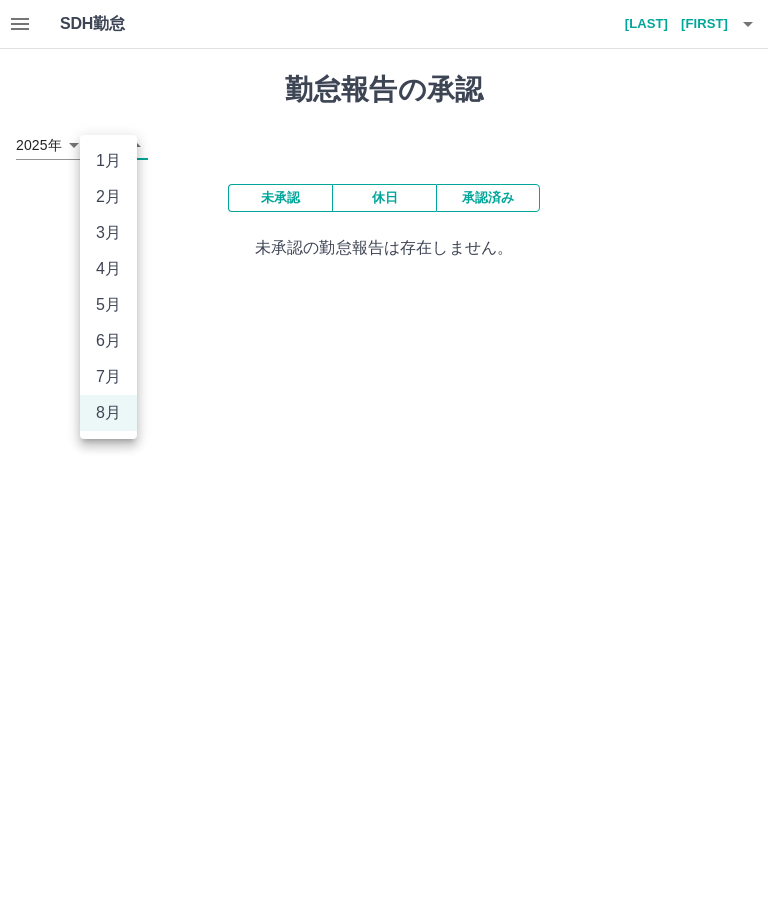 click on "7月" at bounding box center (108, 377) 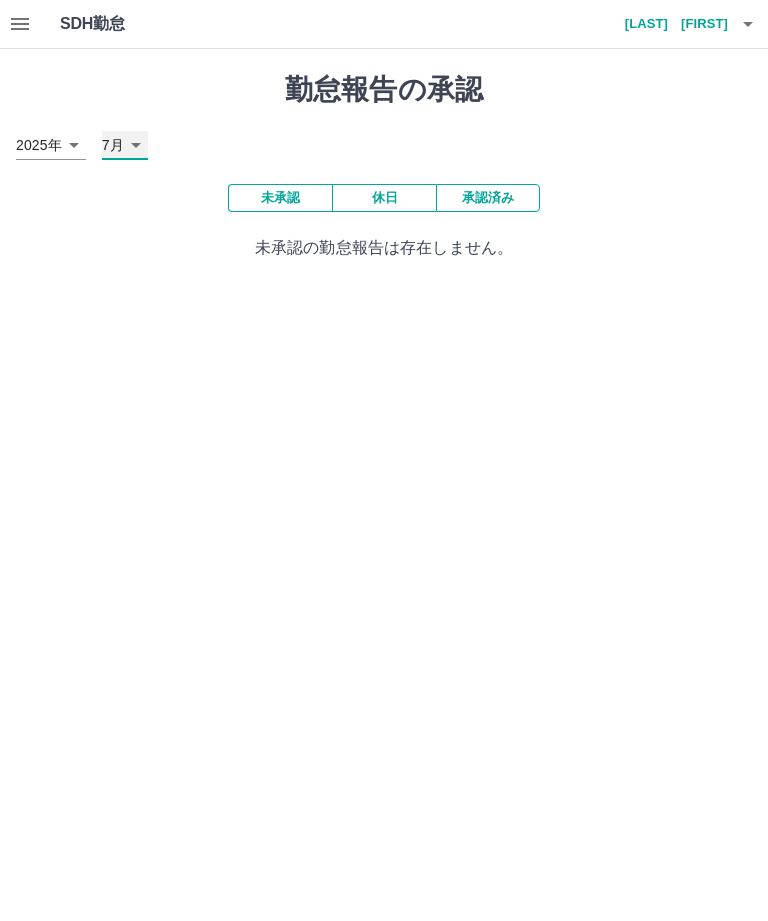 type on "*" 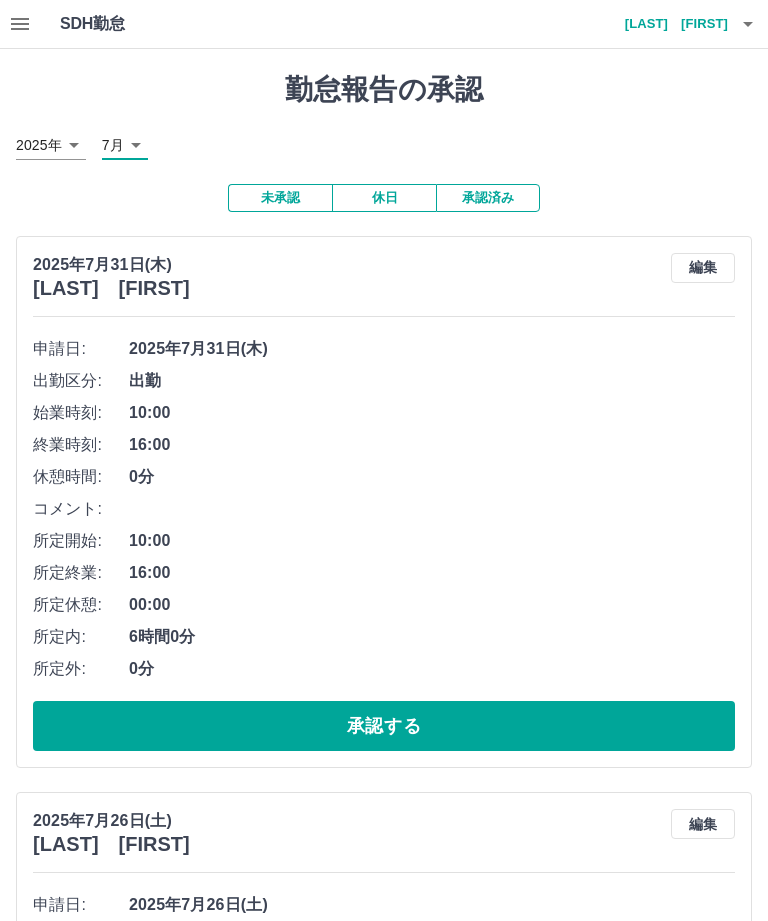 click on "承認する" at bounding box center [384, 726] 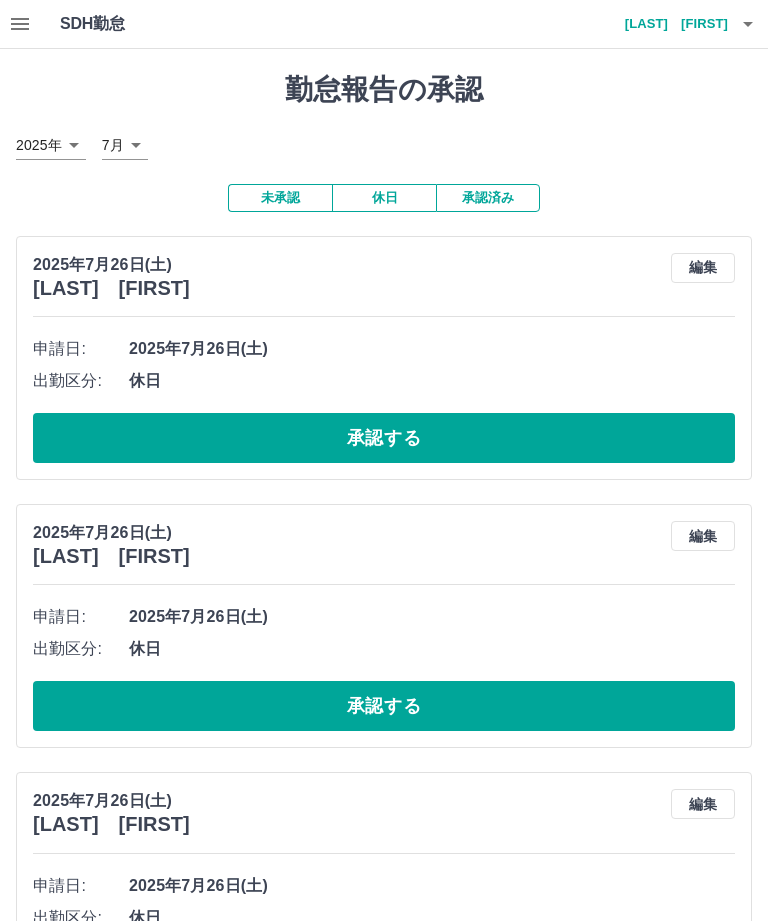 click on "承認済み" at bounding box center [488, 198] 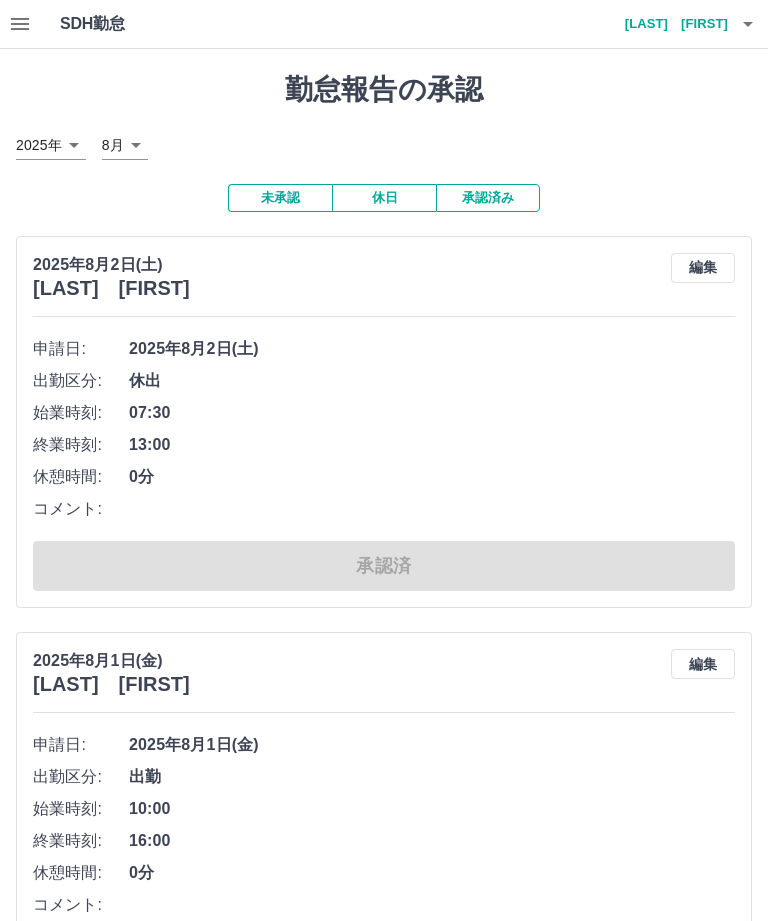 click on "SDH勤怠 高垣　妙子 勤怠報告の承認 2025年 **** 8月 * 未承認 休日 承認済み 2025年8月2日(土) 高垣　妙子 編集 申請日: 2025年8月2日(土) 出勤区分: 休出 始業時刻: 07:30 終業時刻: 13:00 休憩時間: 0分 コメント: 承認済 2025年8月1日(金) 作尾　美智子 編集 申請日: 2025年8月1日(金) 出勤区分: 出勤 始業時刻: 10:00 終業時刻: 16:00 休憩時間: 0分 コメント: 所定開始: 10:00 所定終業: 16:00 所定休憩: 00:00 所定内: 6時間0分 所定外: 0分 承認済 2025年8月1日(金) 吉野　由佳 編集 申請日: 2025年8月1日(金) 出勤区分: 出勤 始業時刻: 15:30 終業時刻: 19:00 休憩時間: 0分 コメント: 所定開始: 15:30 所定終業: 19:00 所定休憩: 00:00 所定内: 3時間30分 所定外: 0分 承認済 2025年8月1日(金) 仲　貴子 編集 申請日: 2025年8月1日(金) 出勤区分: 出勤 始業時刻: 11:00 終業時刻: 17:00 休憩時間: 0分 コメント: 所定開始:" at bounding box center [384, 2541] 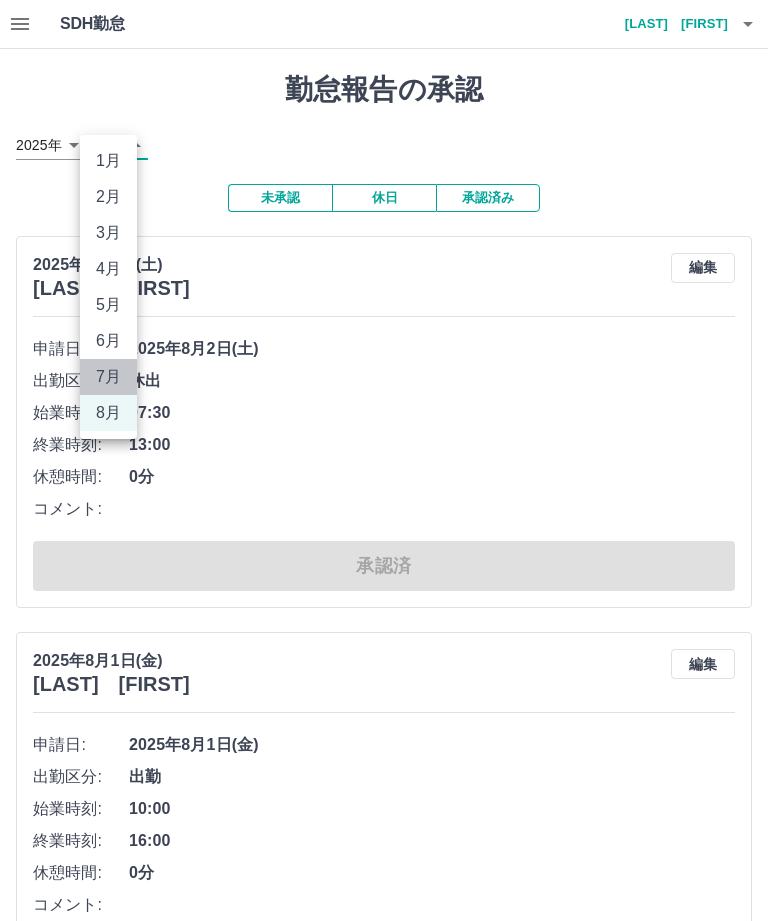 click on "7月" at bounding box center [108, 377] 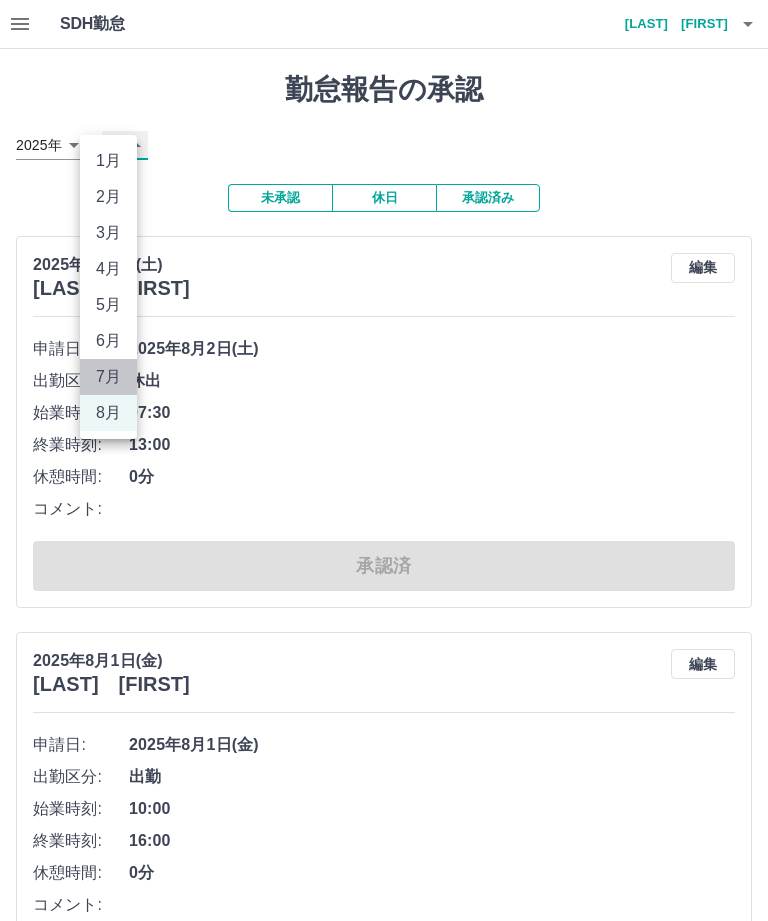 type on "*" 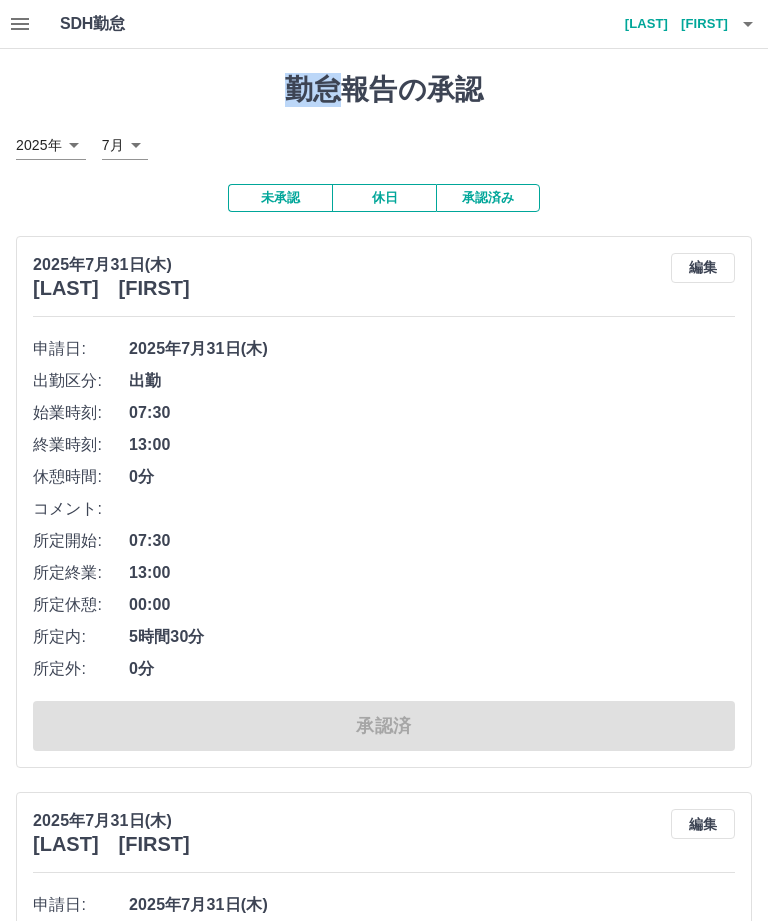 click on "勤怠報告の承認" at bounding box center [384, 90] 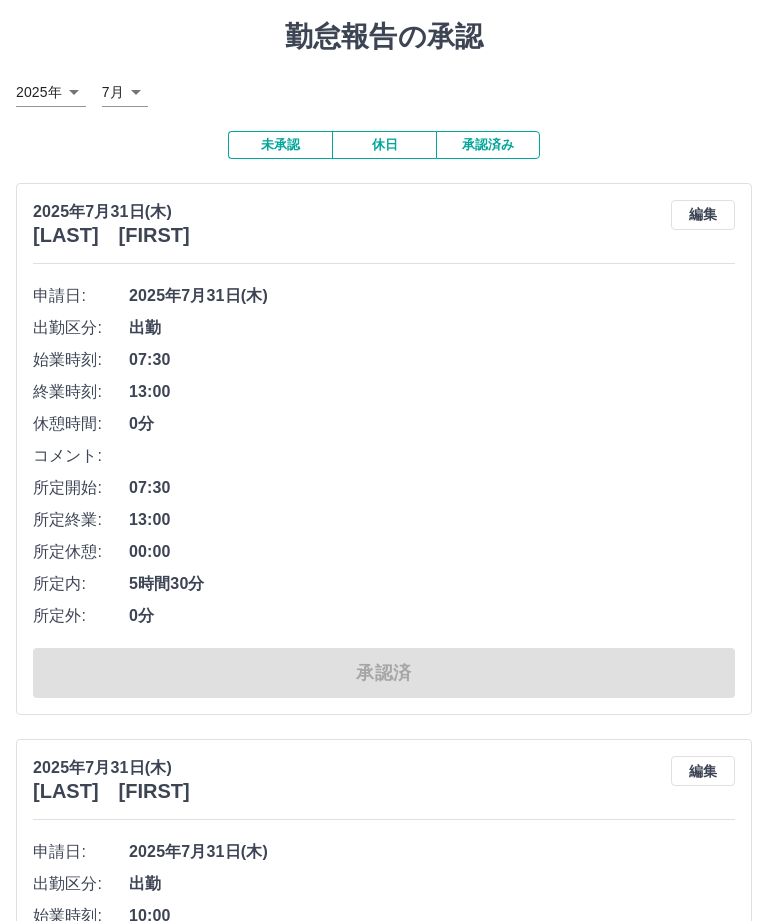 scroll, scrollTop: 0, scrollLeft: 0, axis: both 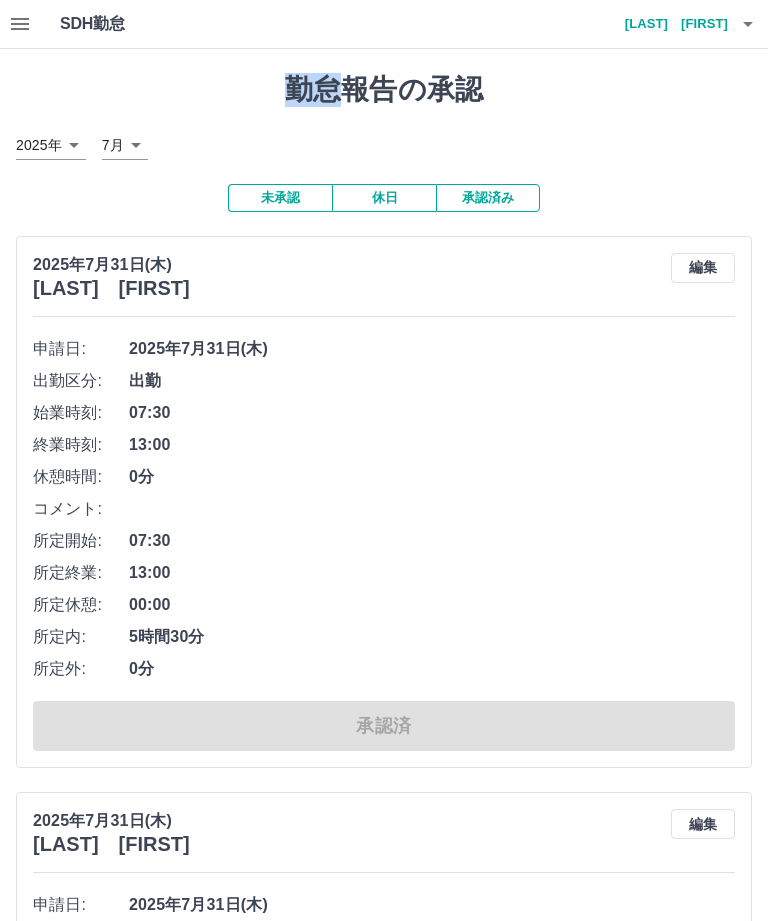 click at bounding box center [748, 24] 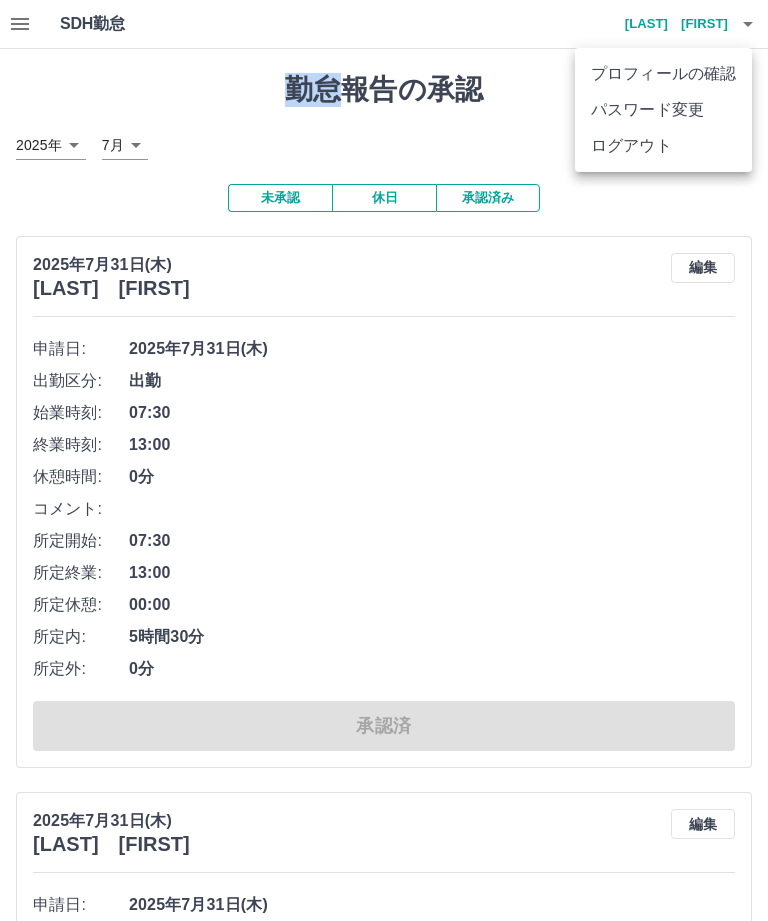 click on "ログアウト" at bounding box center (663, 146) 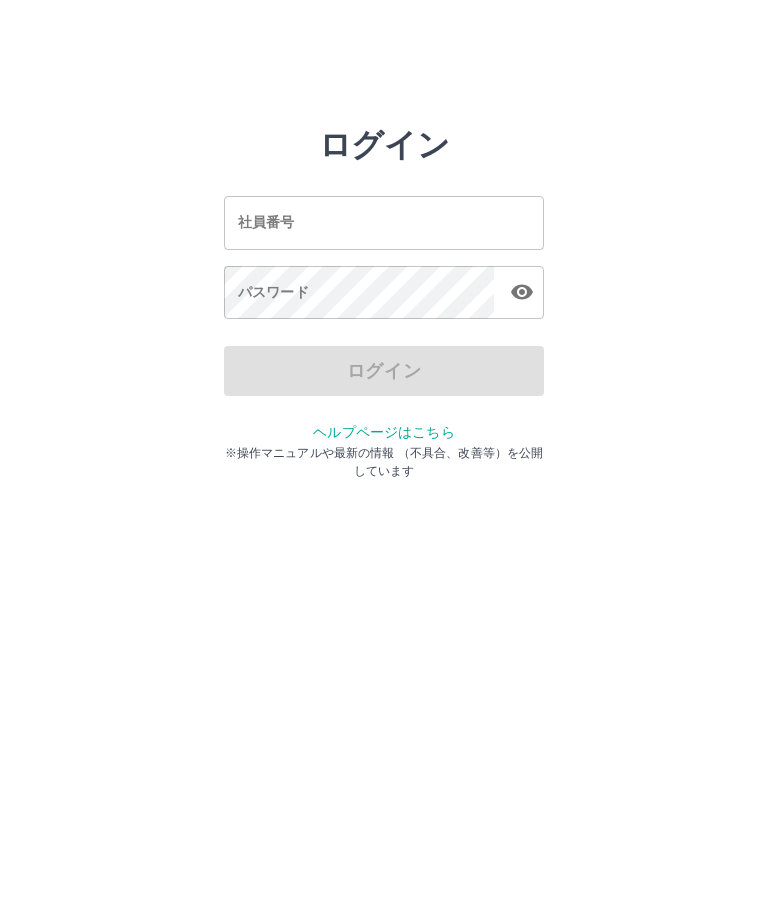 scroll, scrollTop: 0, scrollLeft: 0, axis: both 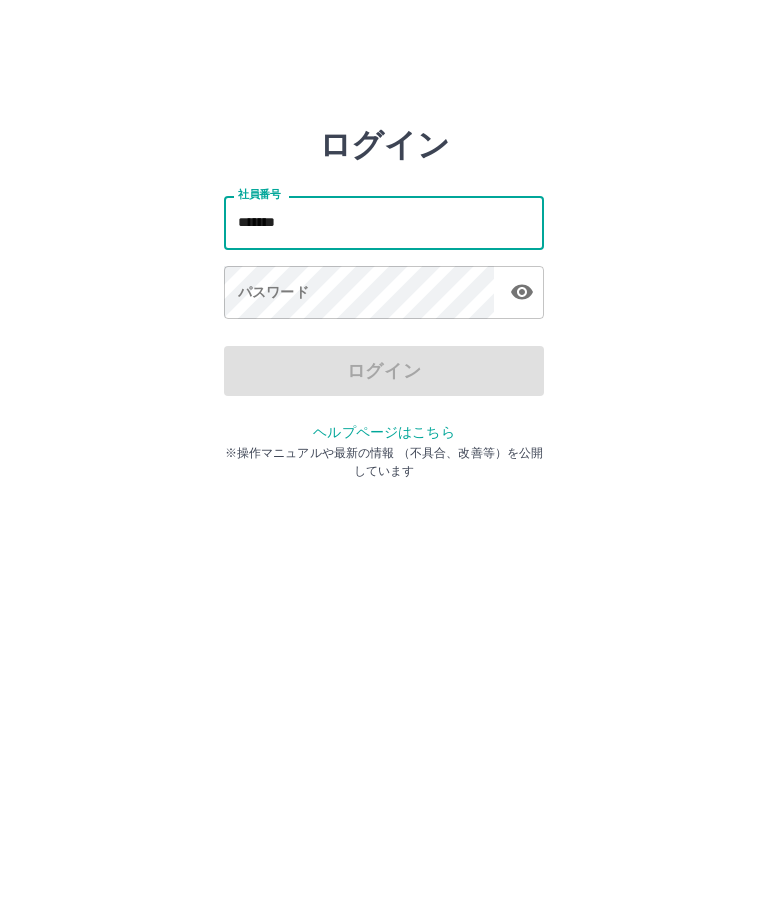 type on "*******" 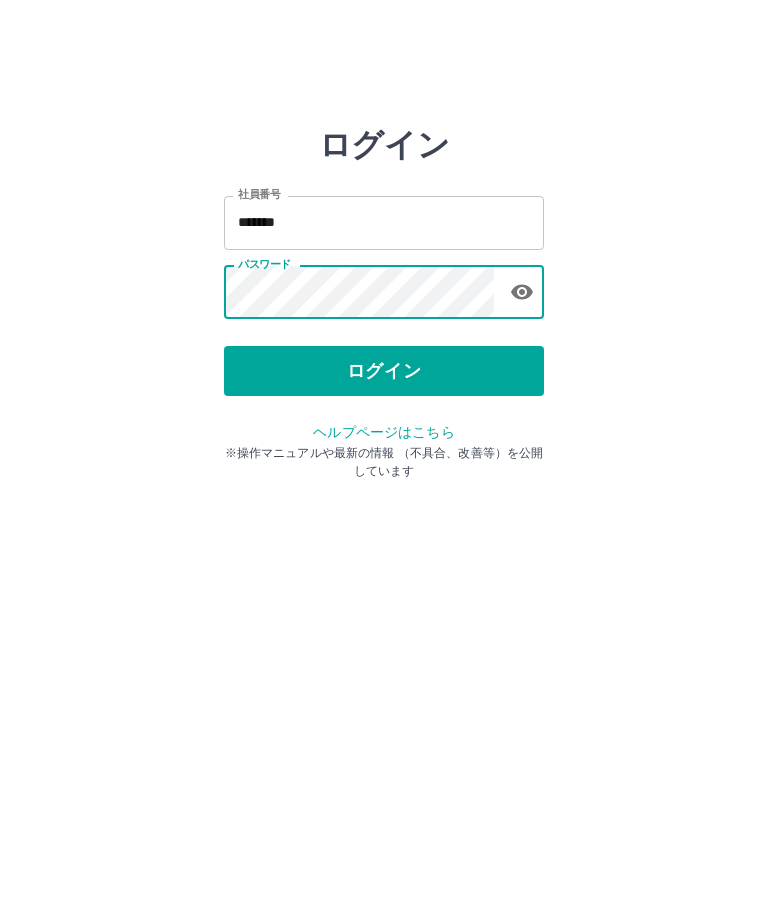click on "ログイン" at bounding box center (384, 371) 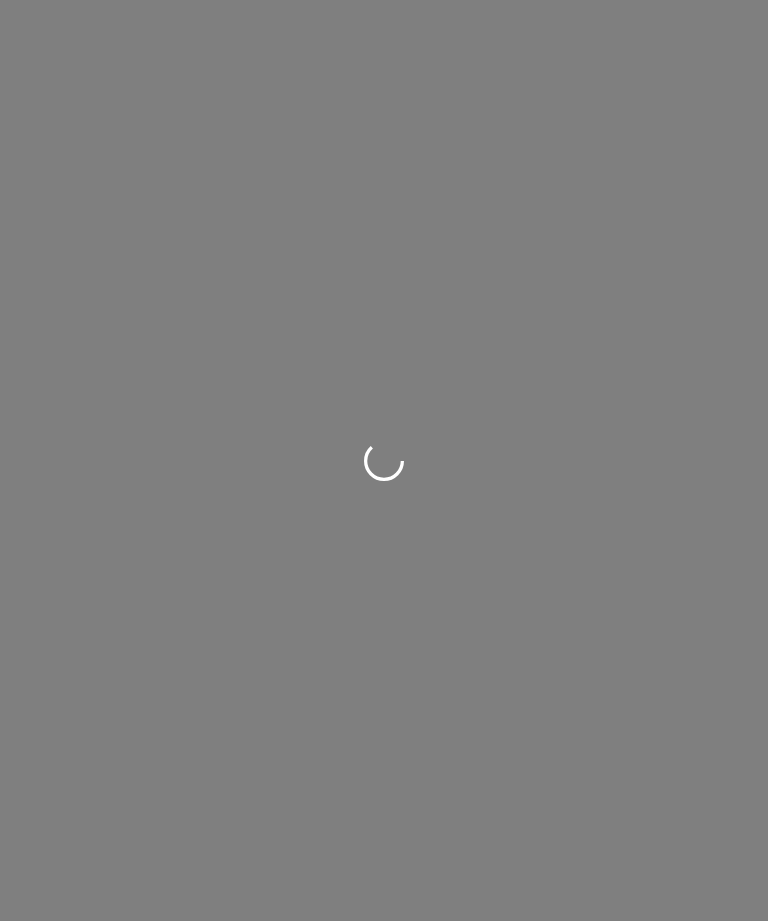 scroll, scrollTop: 0, scrollLeft: 0, axis: both 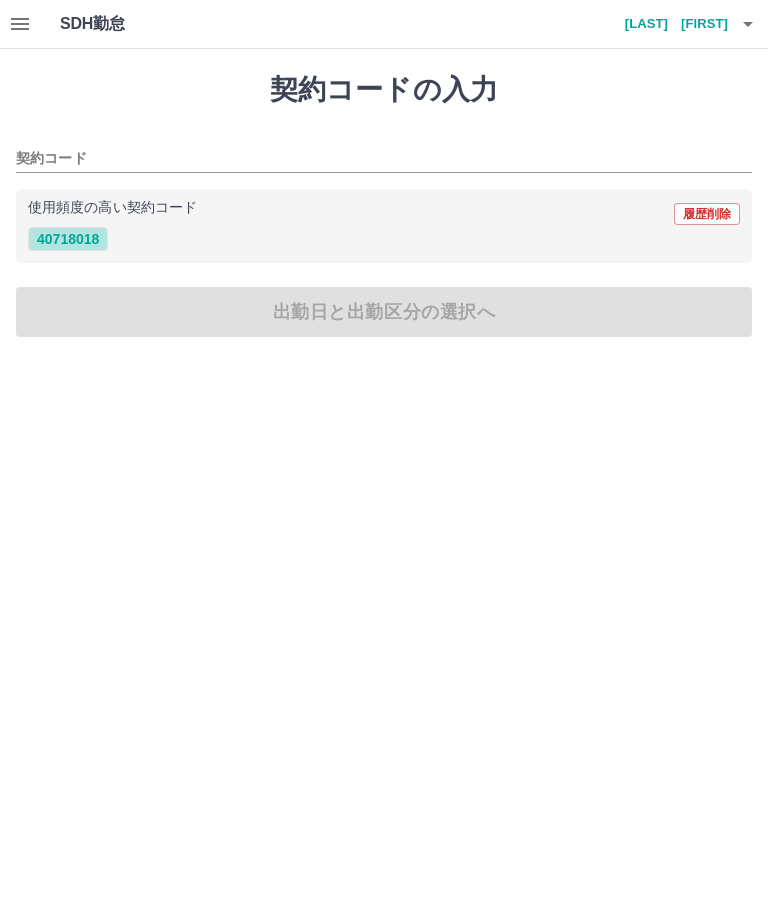 click on "40718018" at bounding box center (68, 239) 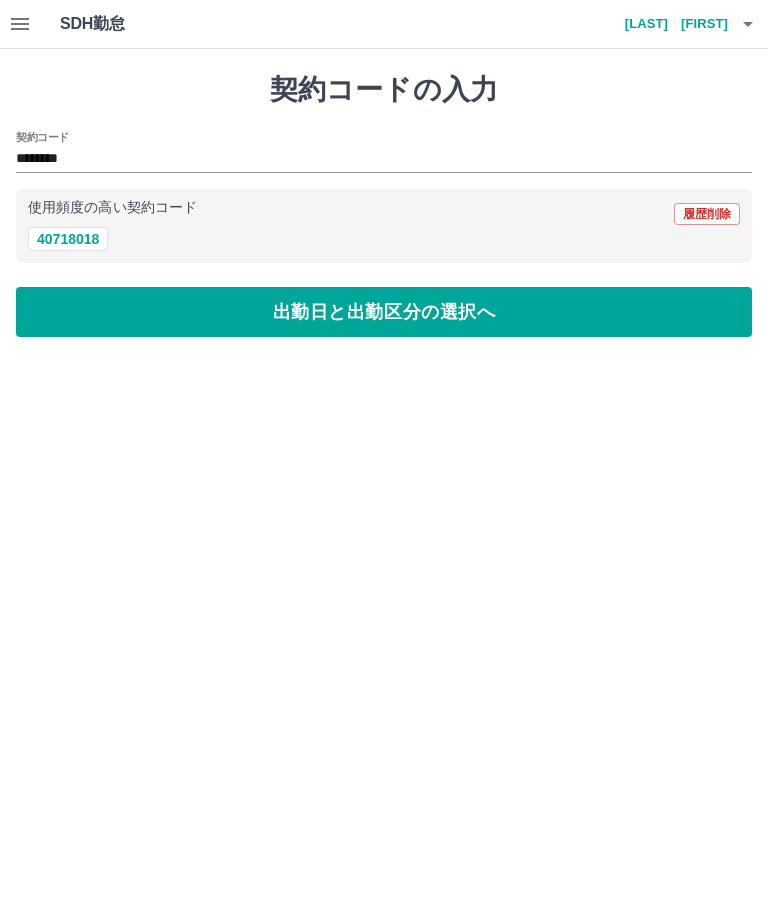 click on "出勤日と出勤区分の選択へ" at bounding box center (384, 312) 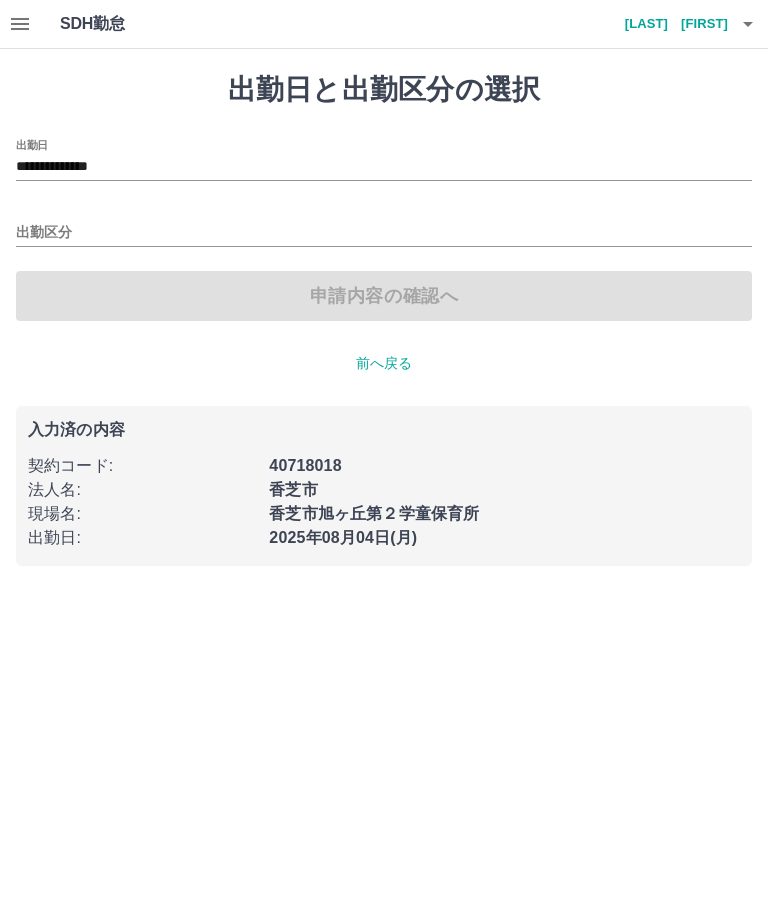 click on "出勤区分" at bounding box center [384, 233] 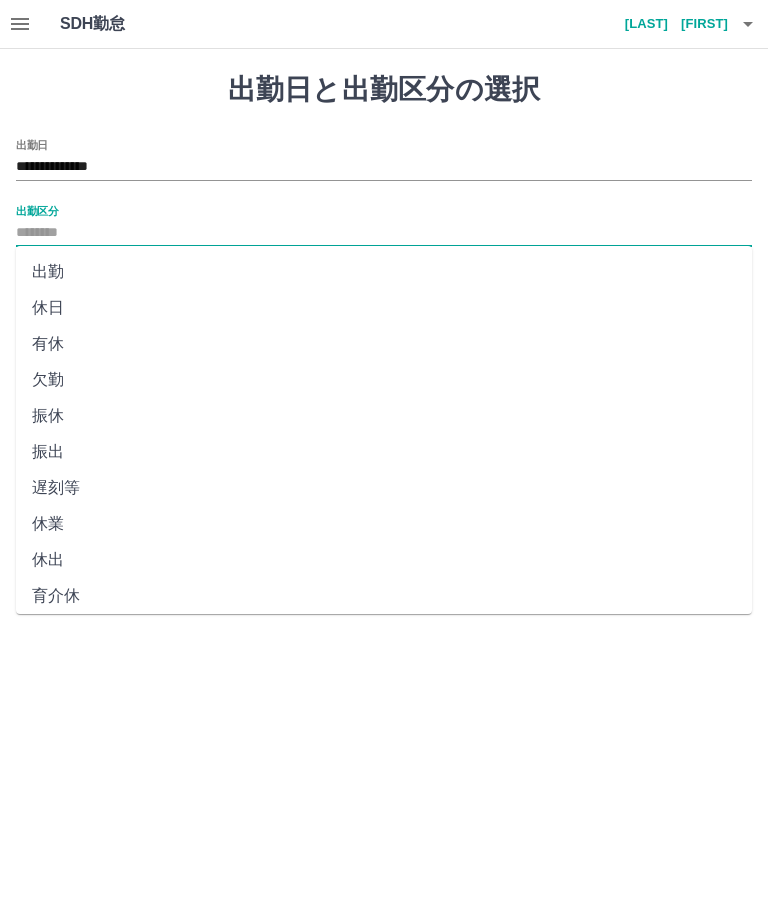 click on "出勤" at bounding box center (384, 272) 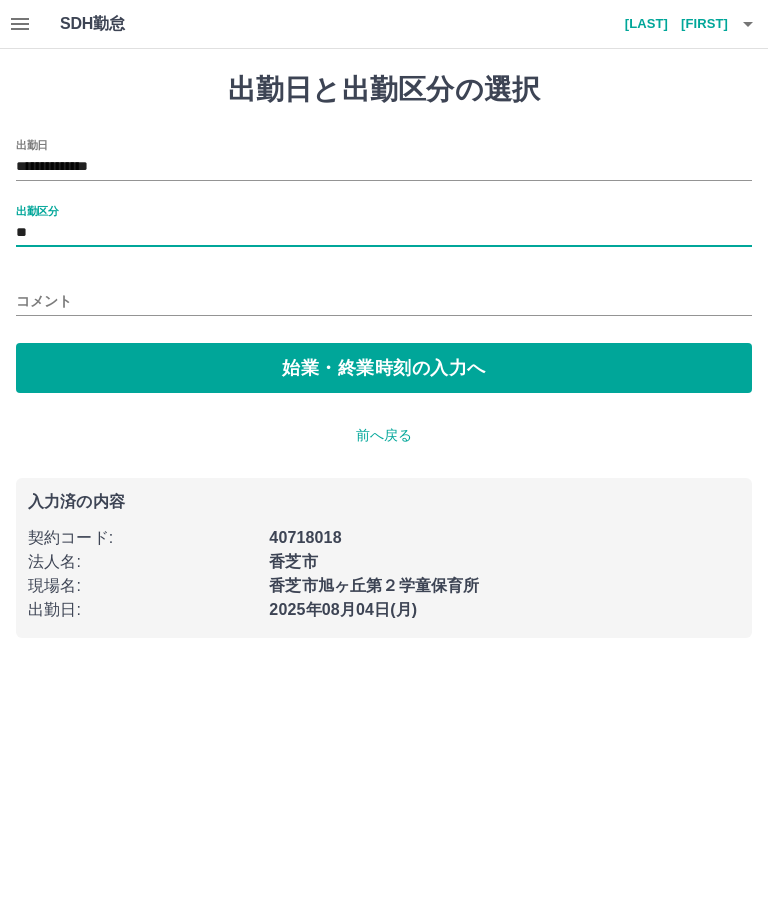 click on "始業・終業時刻の入力へ" at bounding box center (384, 368) 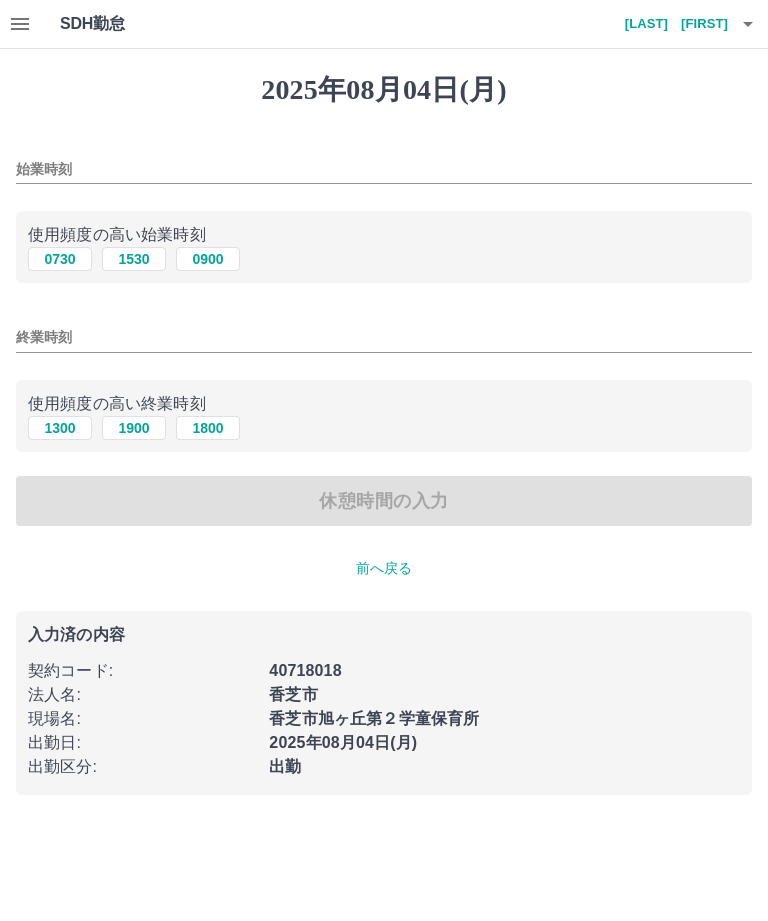 click on "0900" at bounding box center [208, 259] 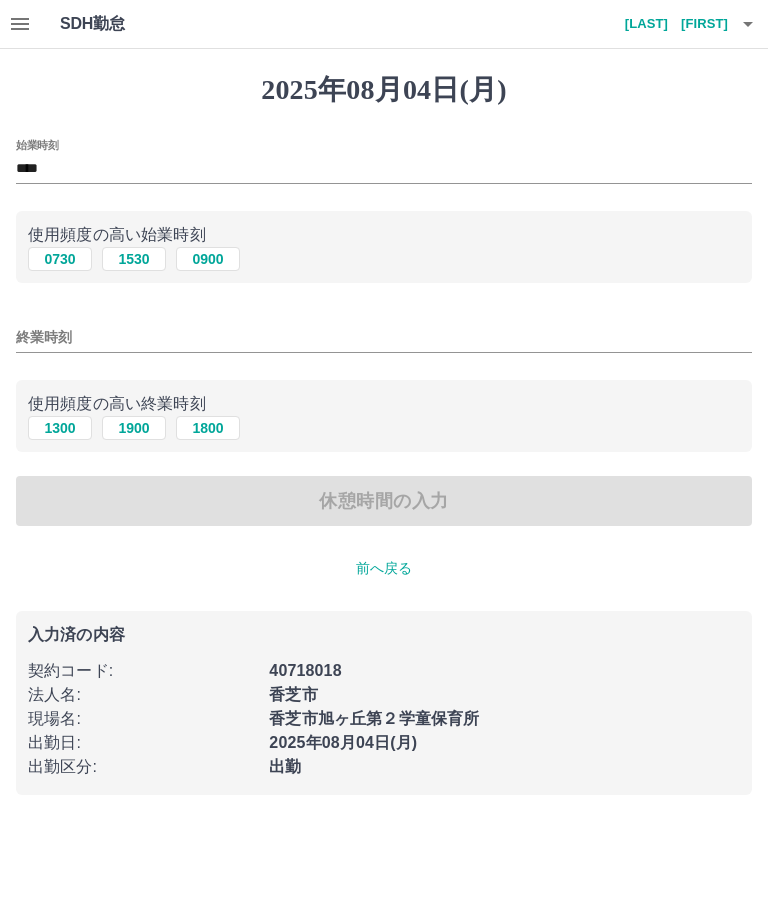 click on "1300" at bounding box center [60, 428] 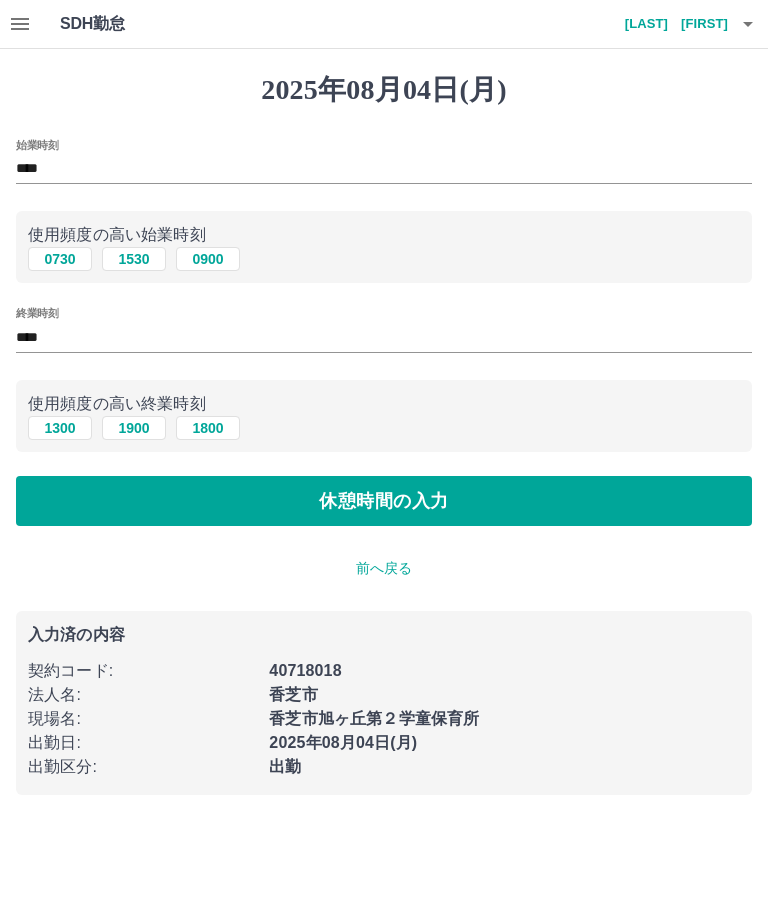 click on "休憩時間の入力" at bounding box center [384, 501] 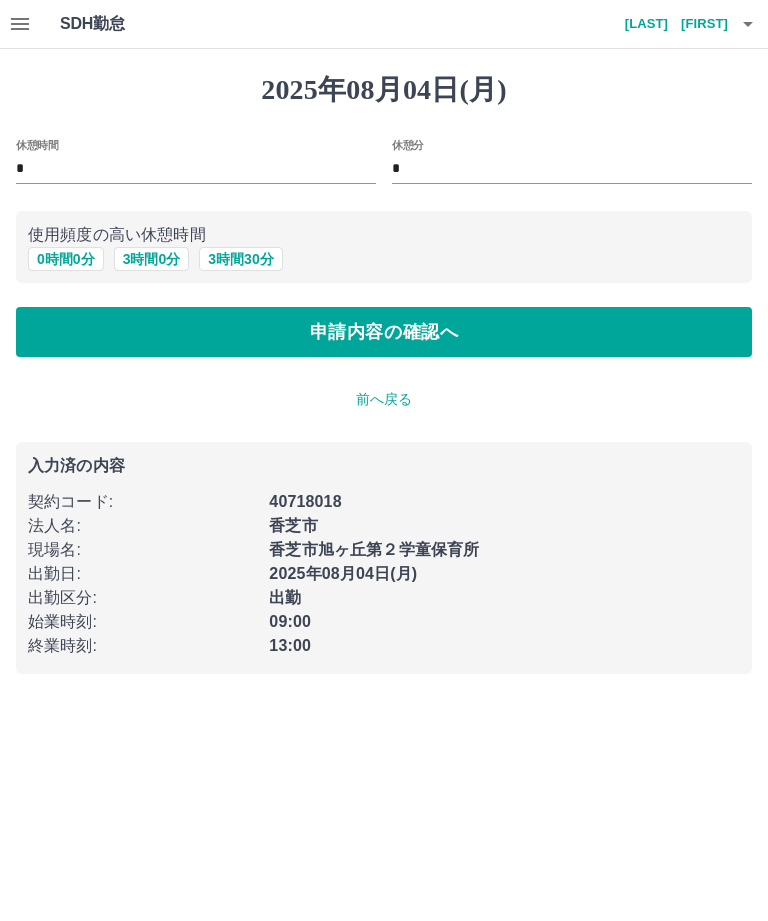 click on "申請内容の確認へ" at bounding box center (384, 332) 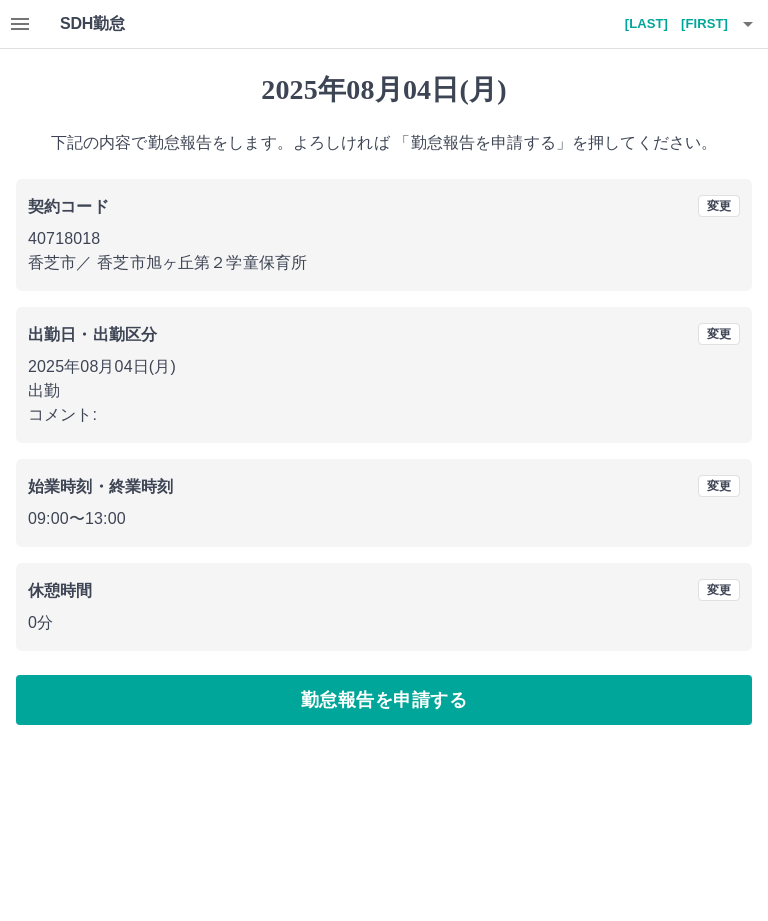 click on "勤怠報告を申請する" at bounding box center (384, 700) 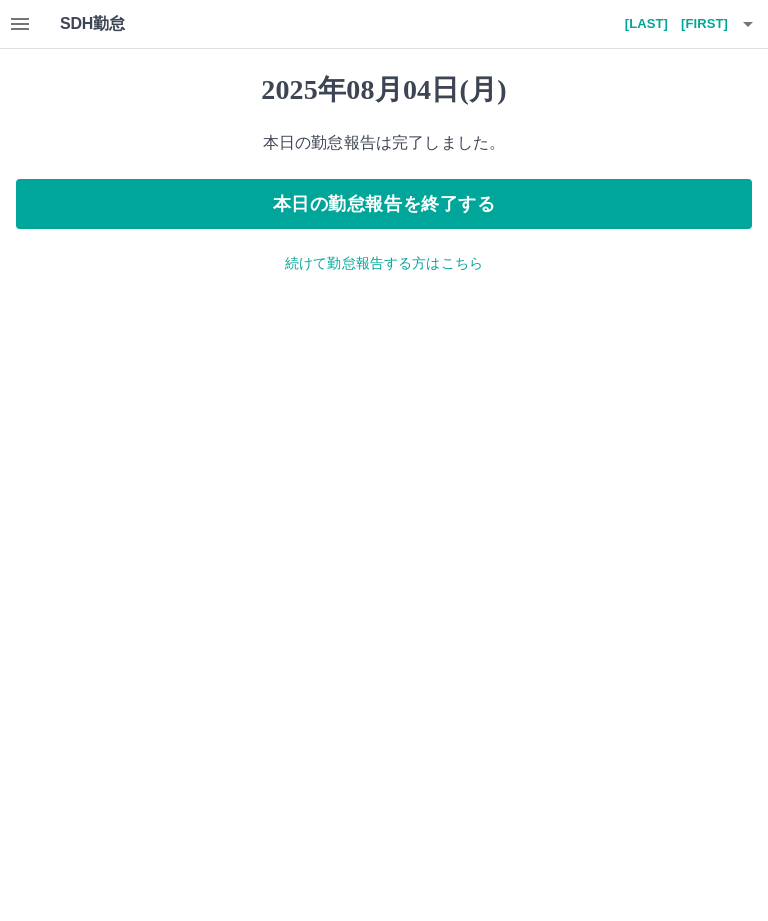 click on "本日の勤怠報告を終了する" at bounding box center (384, 204) 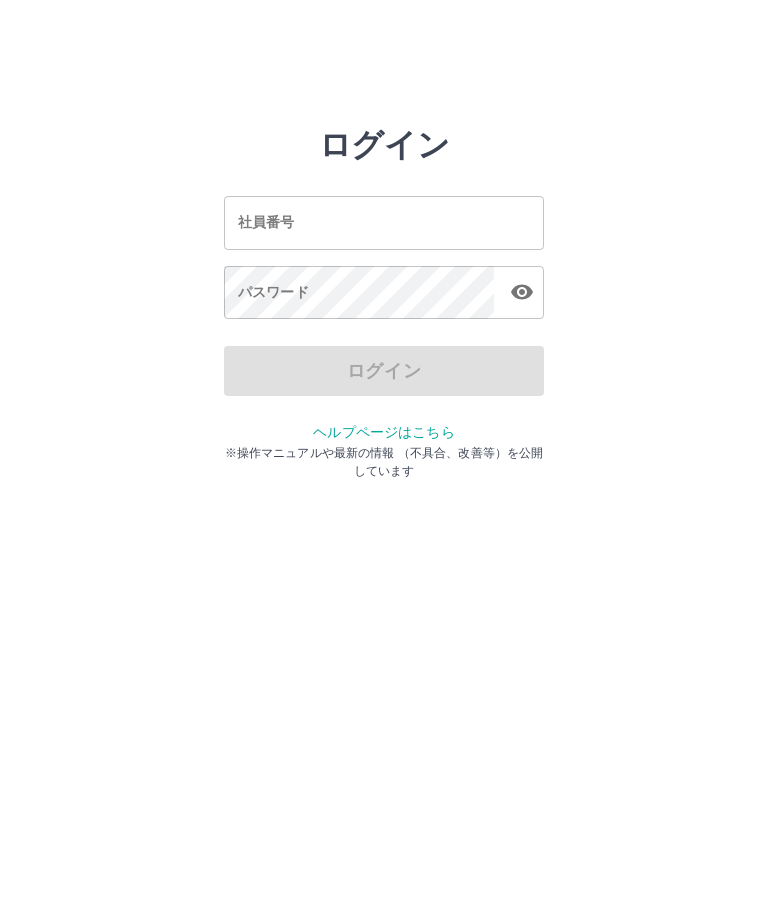 scroll, scrollTop: 0, scrollLeft: 0, axis: both 